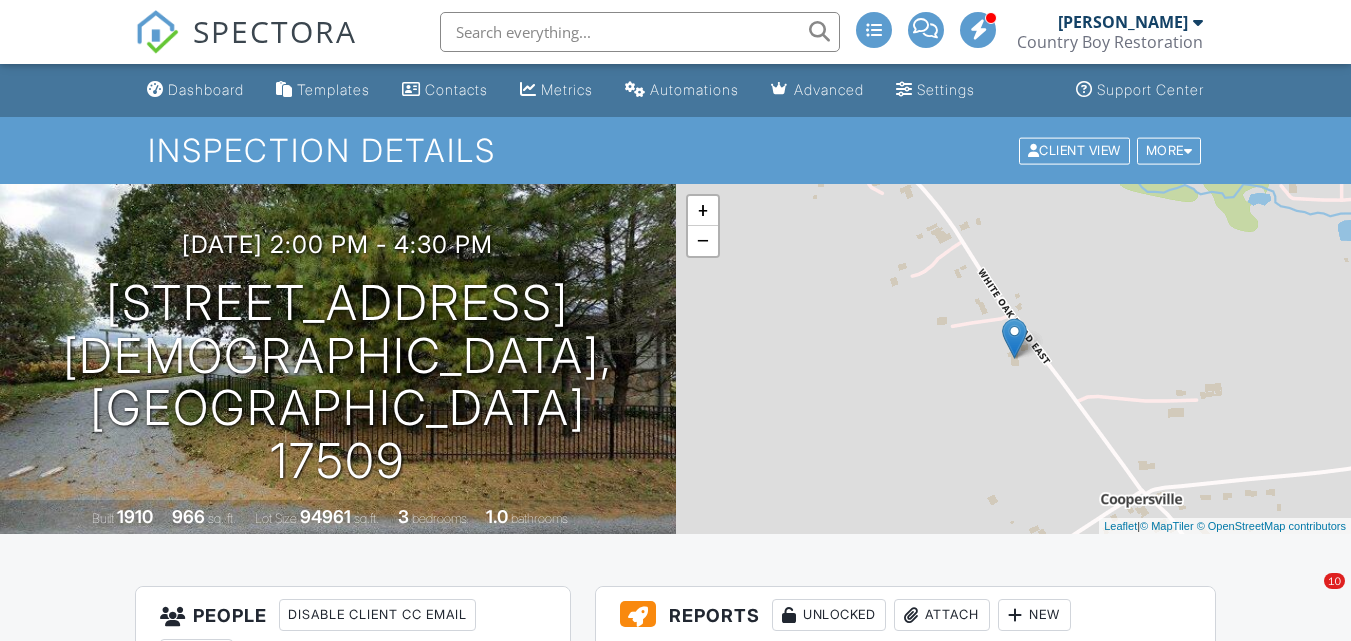 scroll, scrollTop: 500, scrollLeft: 0, axis: vertical 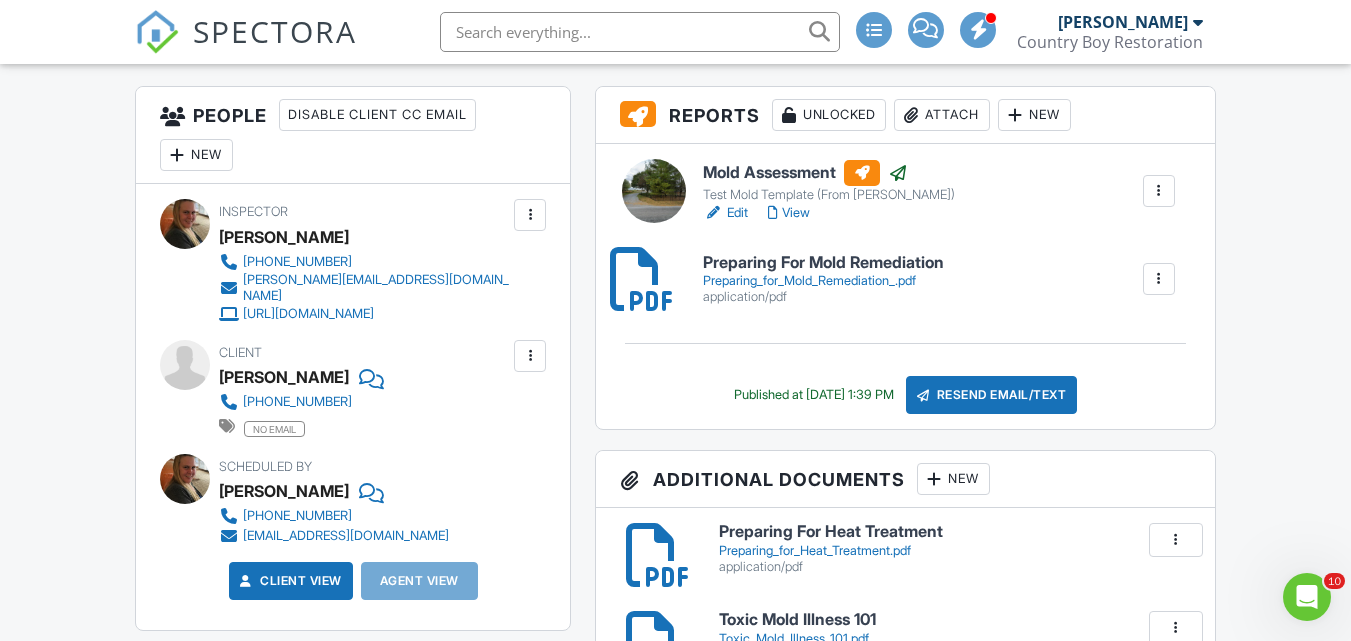 click at bounding box center (640, 32) 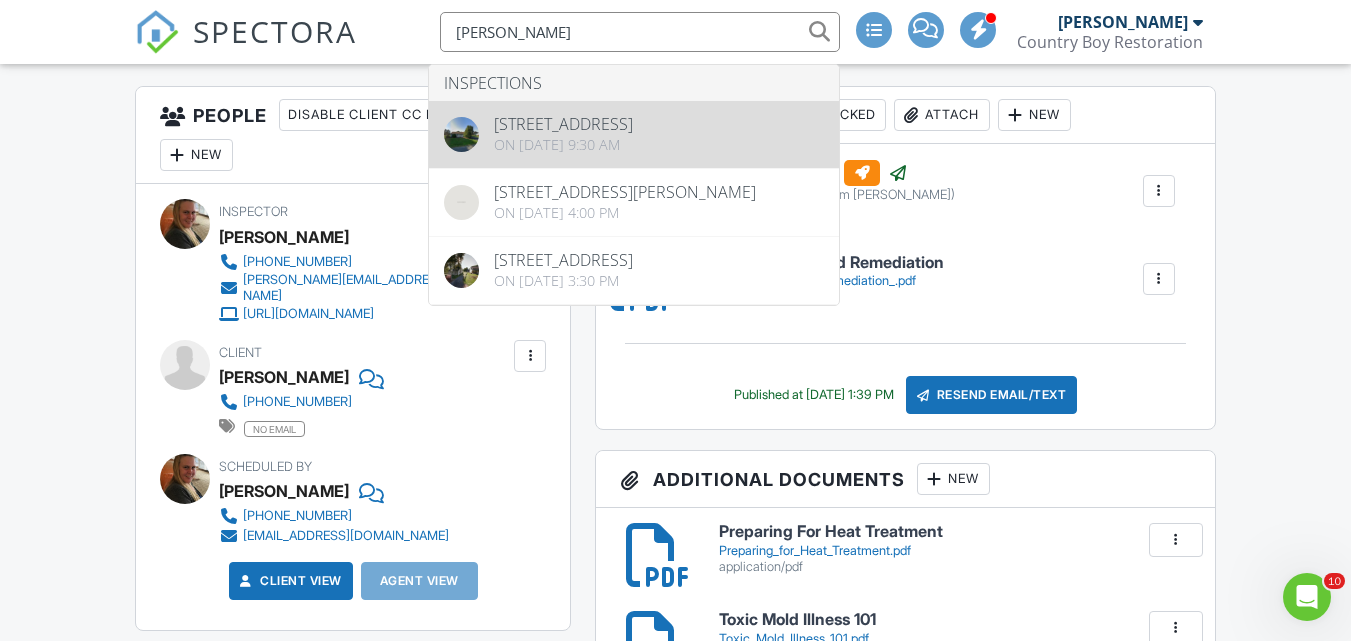 type on "anna" 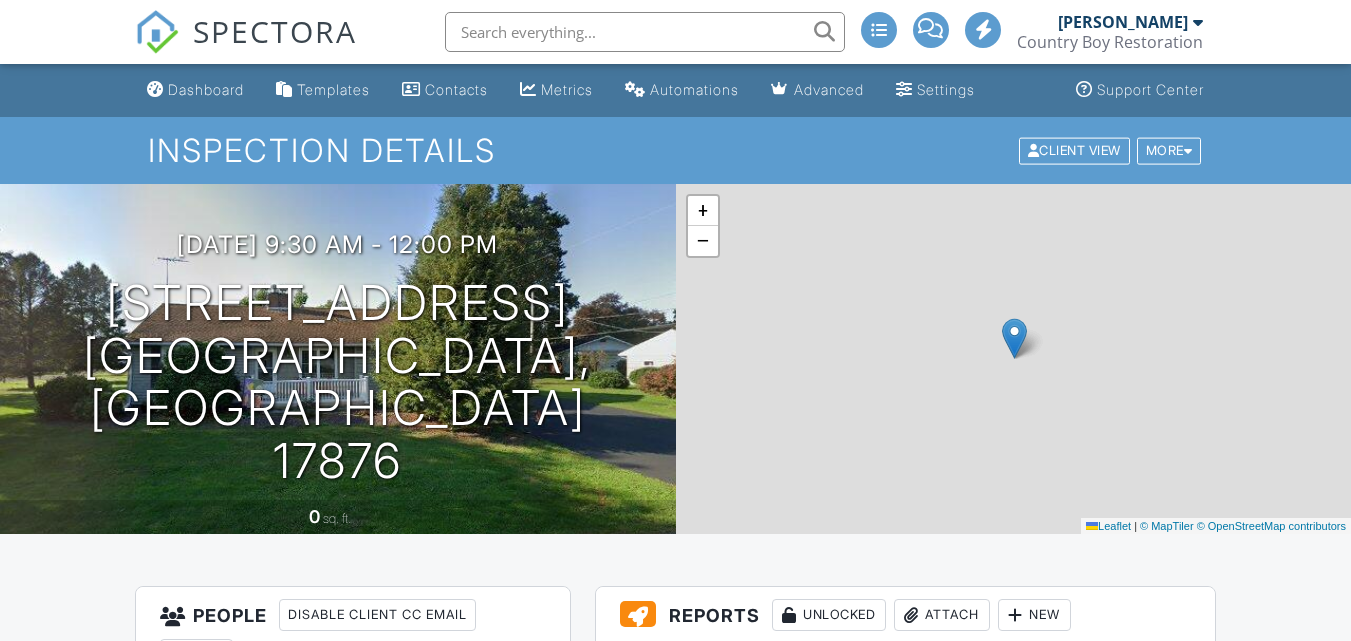 scroll, scrollTop: 0, scrollLeft: 0, axis: both 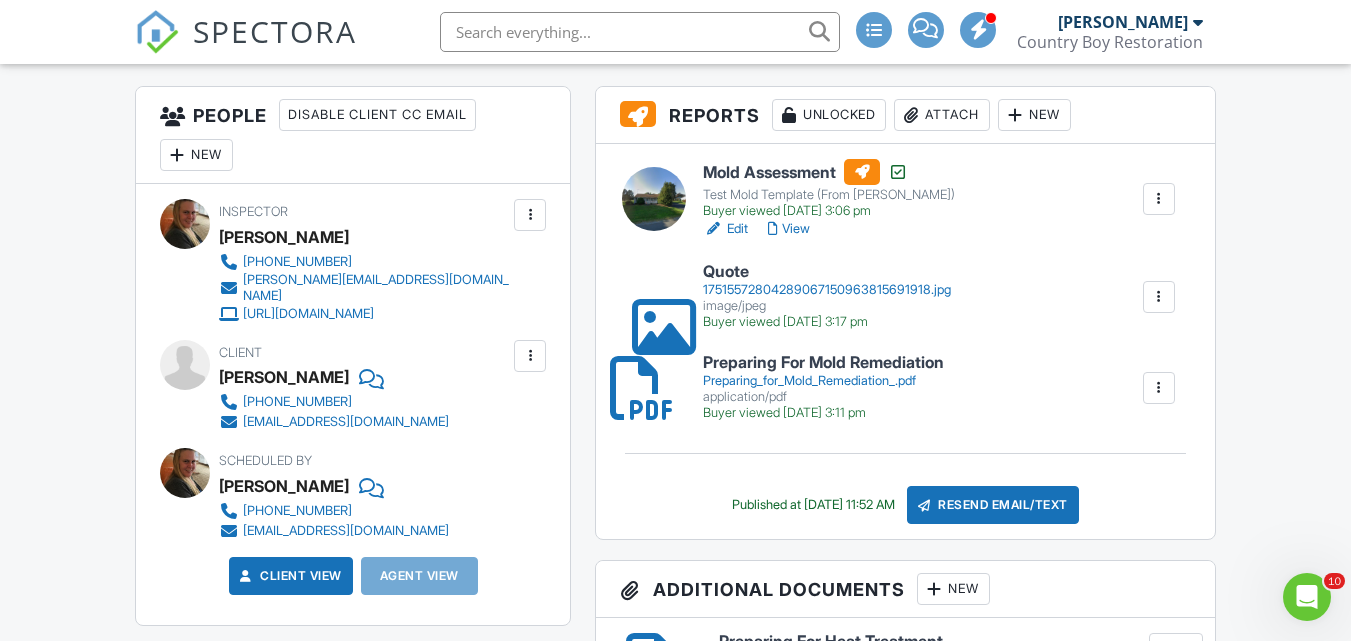 click on "17515572804289067150963815691918.jpg" at bounding box center [827, 290] 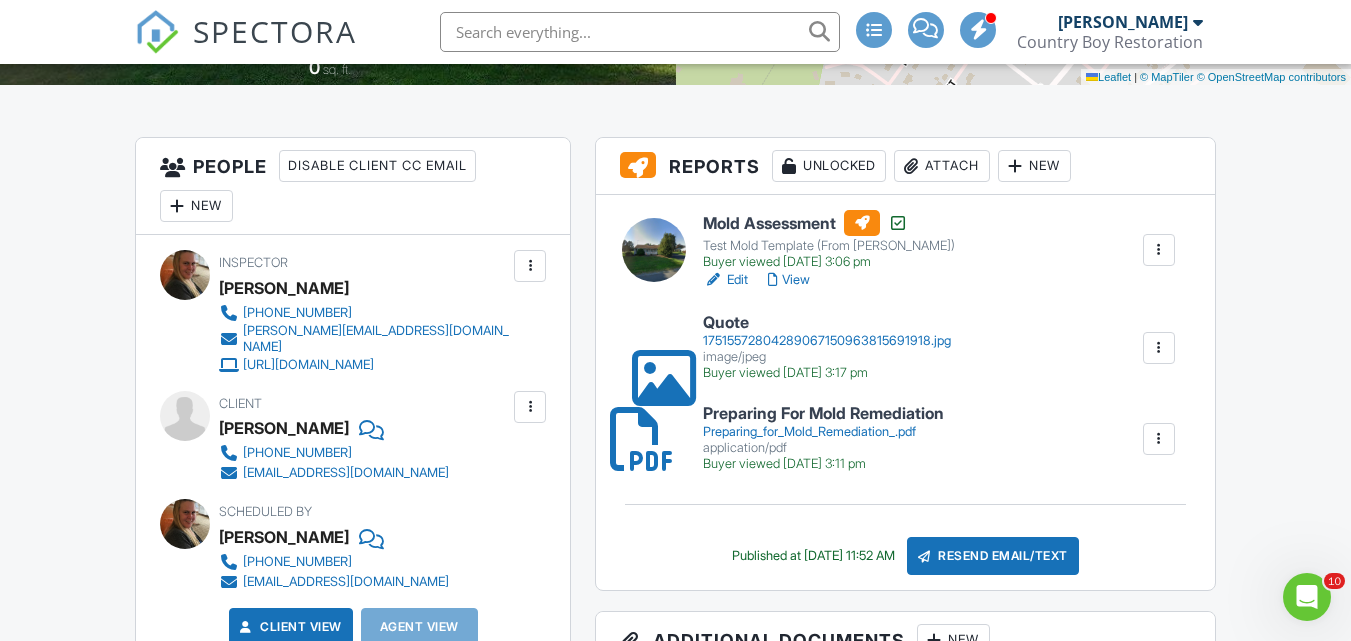 scroll, scrollTop: 400, scrollLeft: 0, axis: vertical 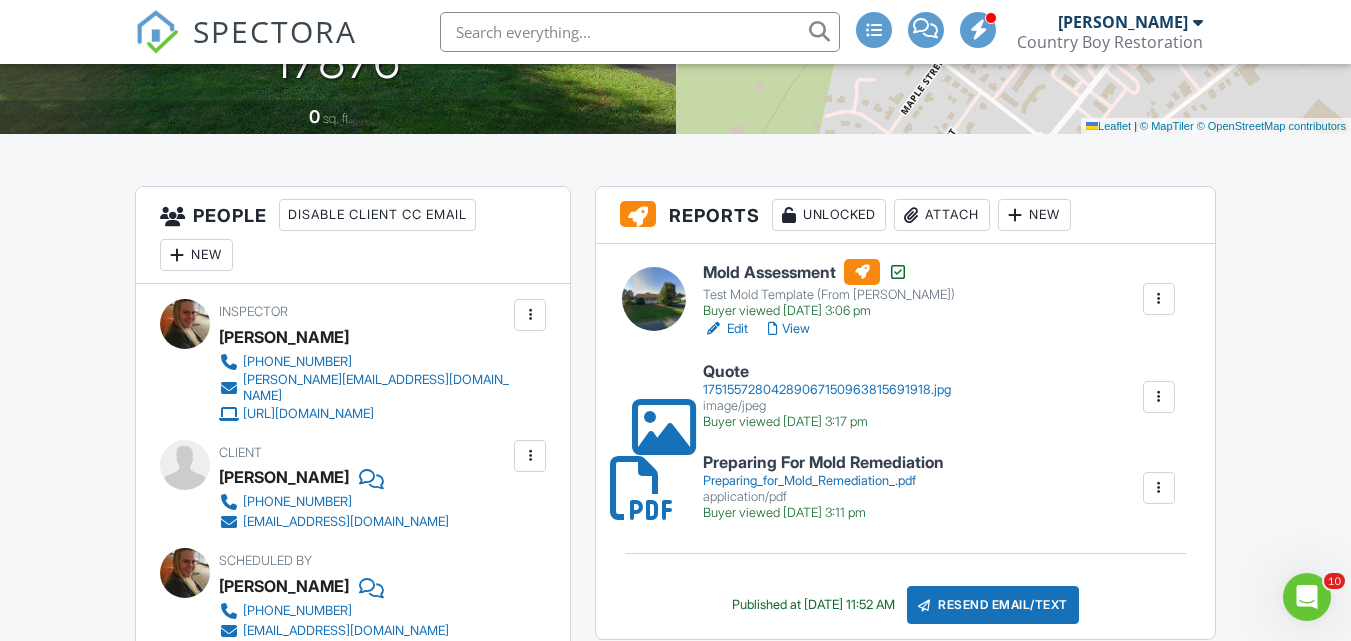 click on "View" at bounding box center [789, 329] 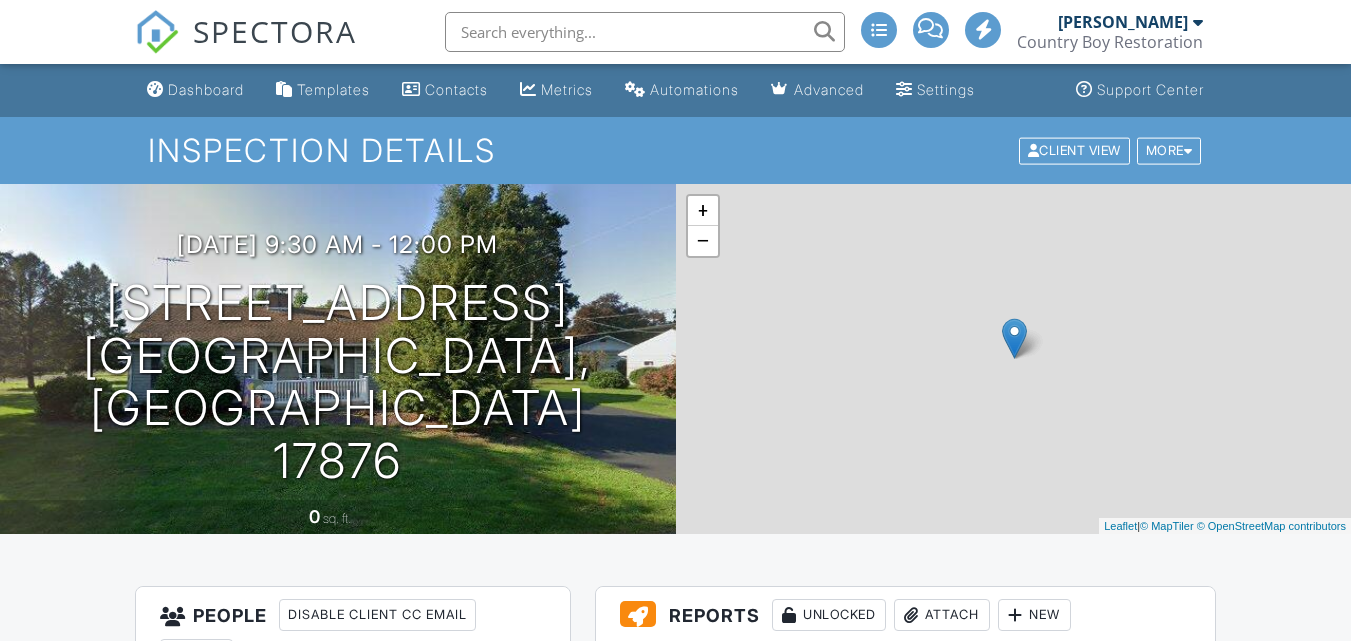 scroll, scrollTop: 0, scrollLeft: 0, axis: both 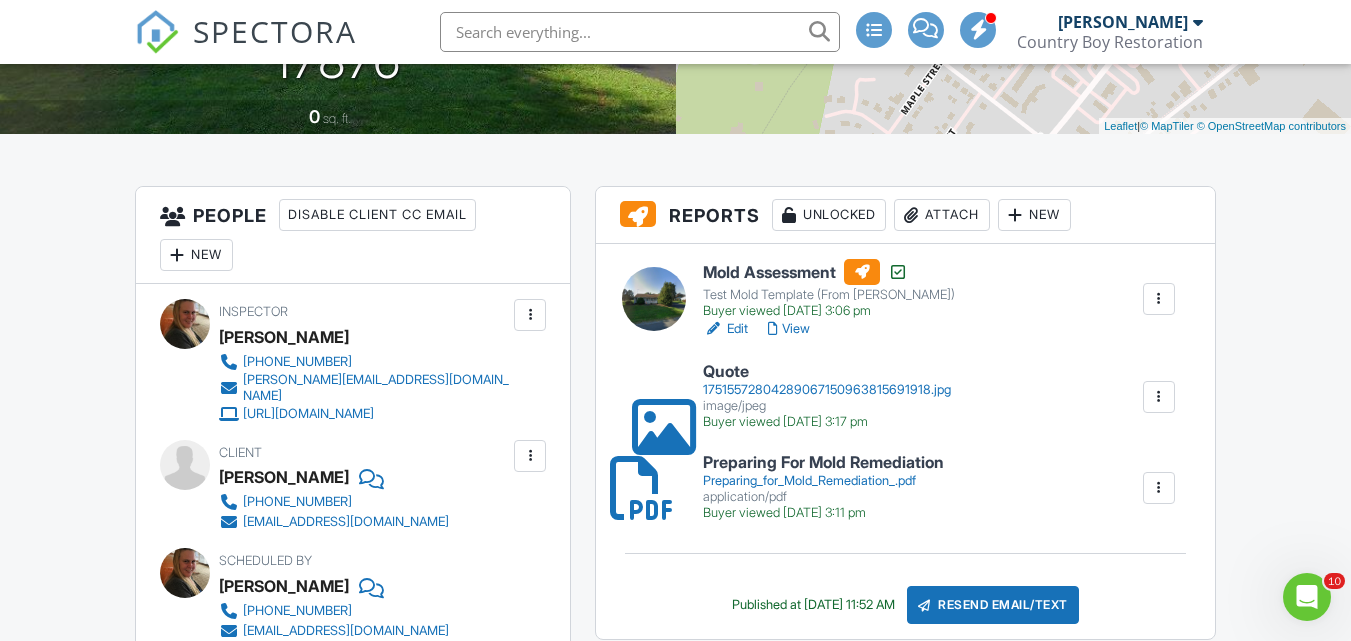 click on "17515572804289067150963815691918.jpg" at bounding box center [827, 390] 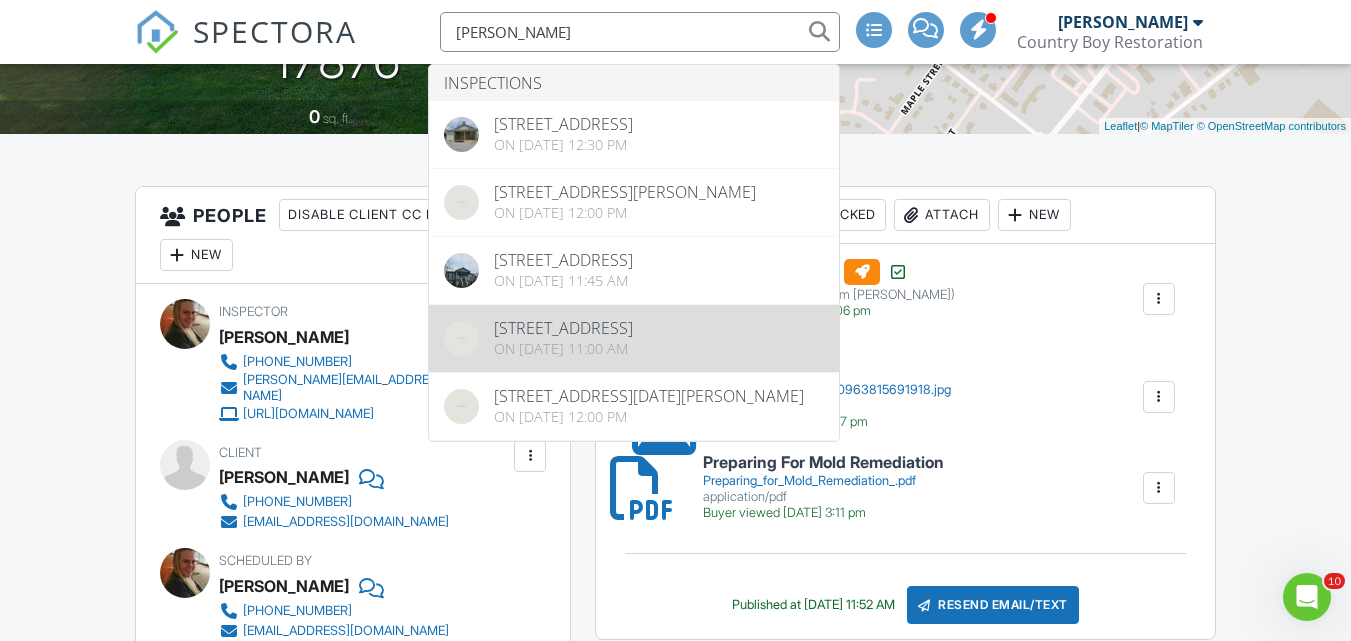 type on "petersheim" 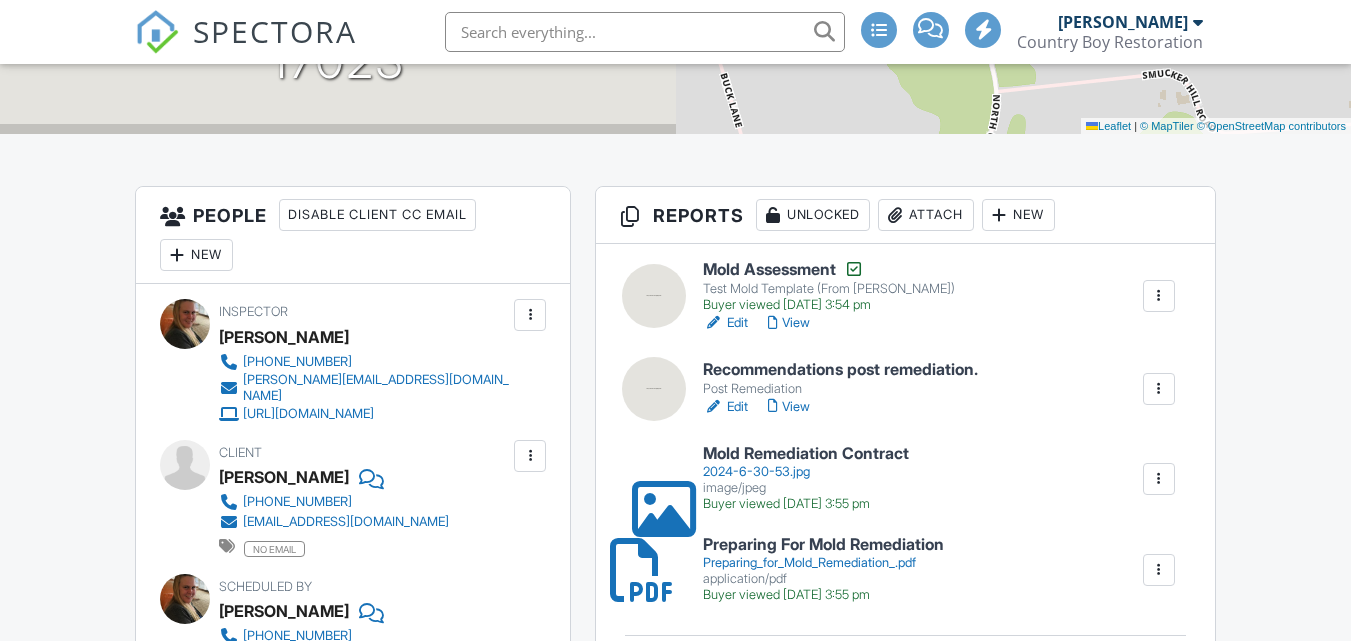 scroll, scrollTop: 0, scrollLeft: 0, axis: both 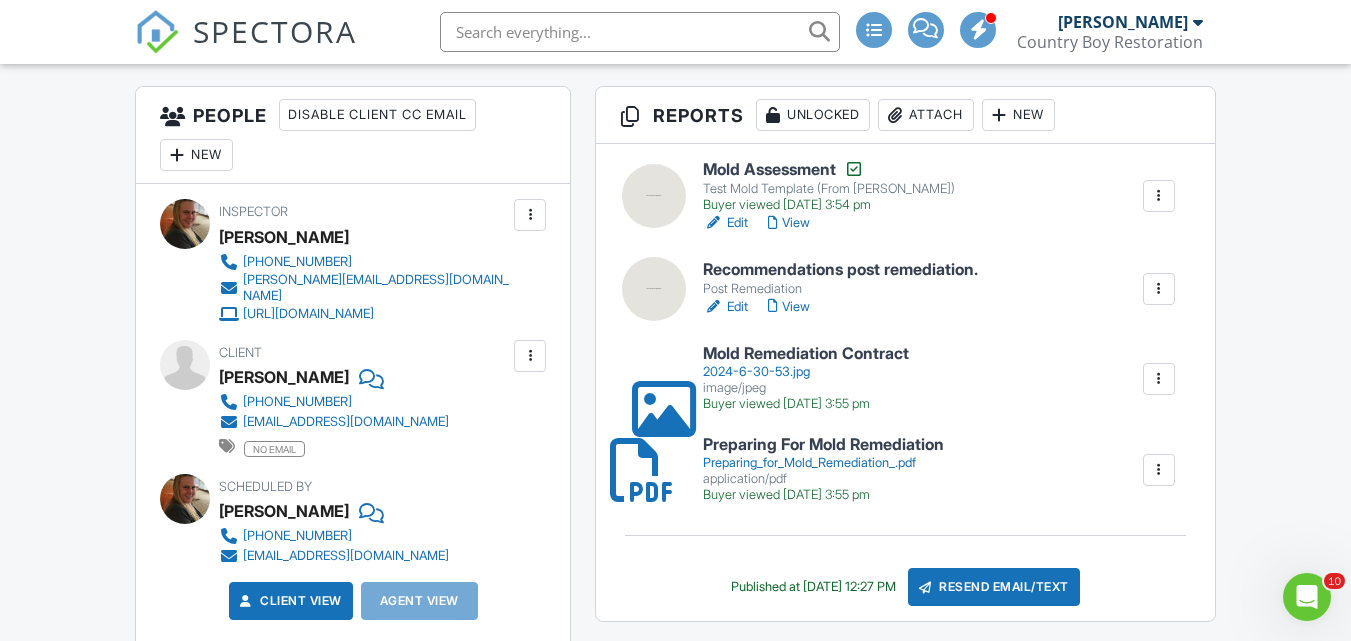 click at bounding box center [640, 32] 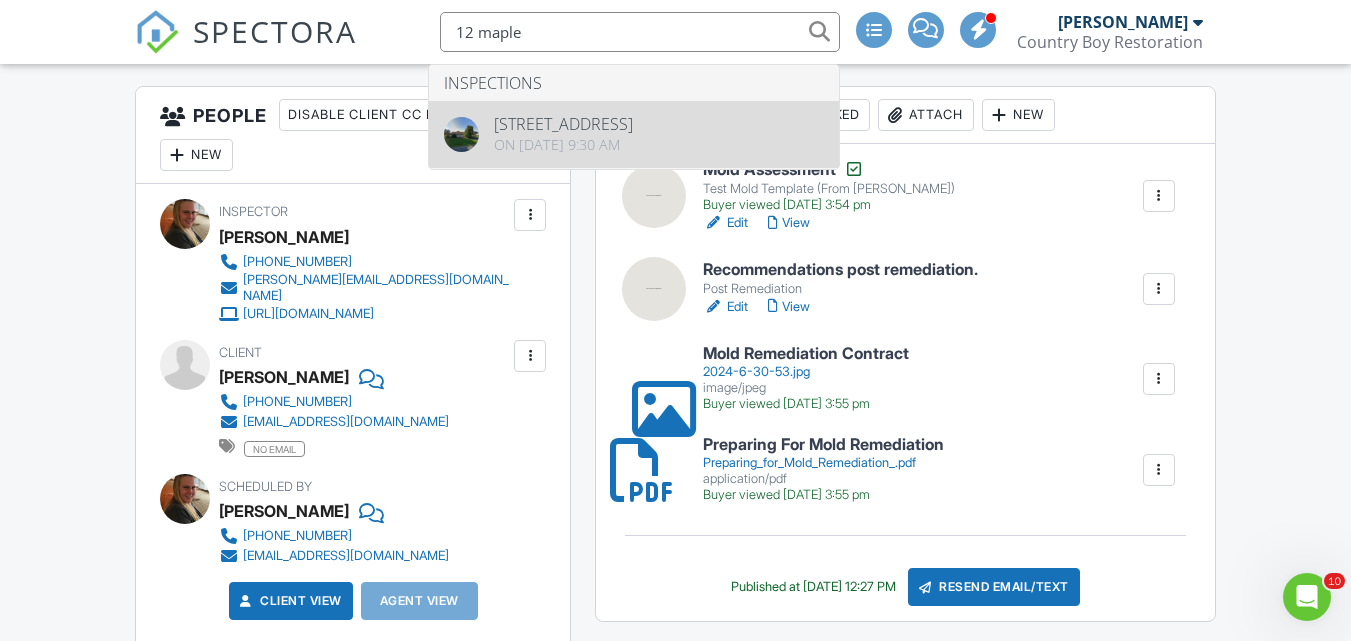 type on "12 maple" 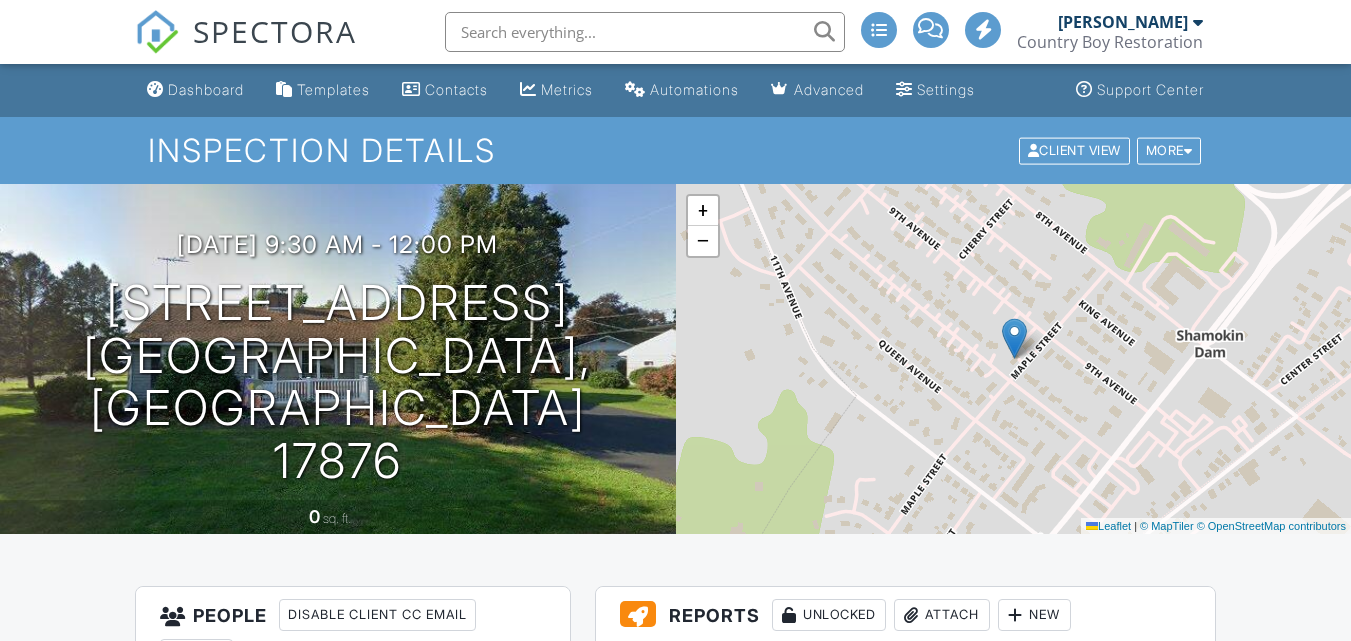 scroll, scrollTop: 0, scrollLeft: 0, axis: both 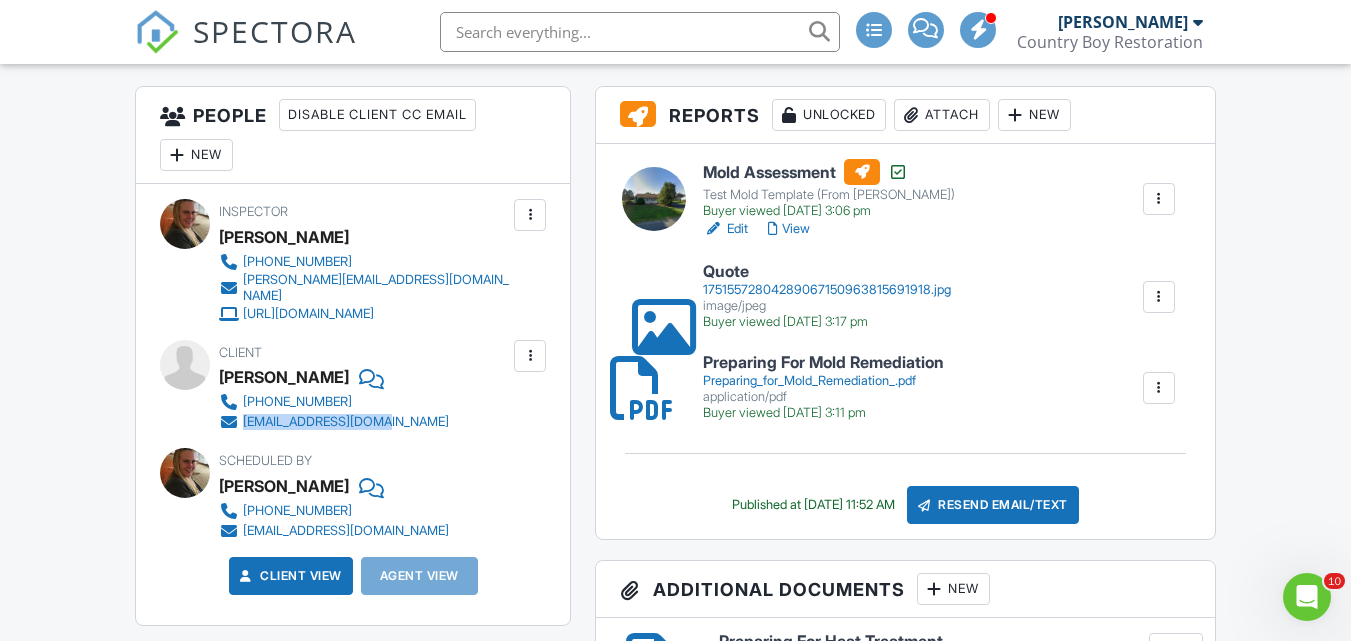 drag, startPoint x: 391, startPoint y: 410, endPoint x: 247, endPoint y: 415, distance: 144.08678 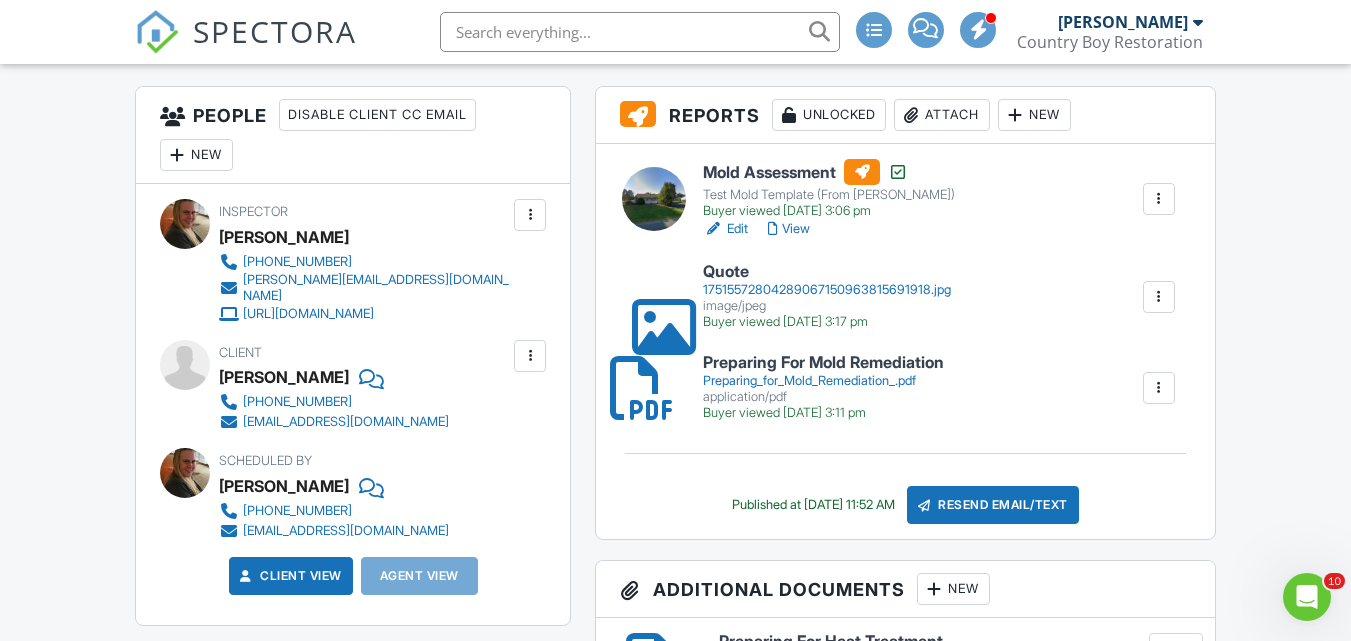 click on "Attach" at bounding box center [942, 115] 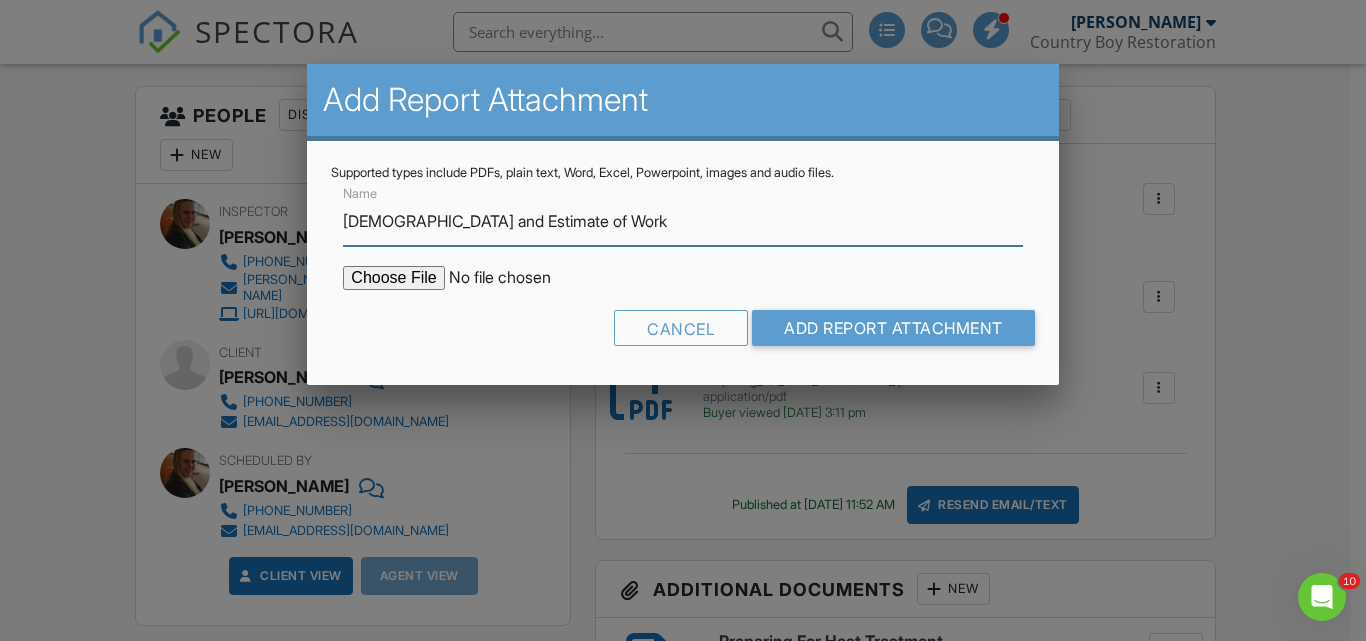 type on "[DEMOGRAPHIC_DATA] and Estimate of Work" 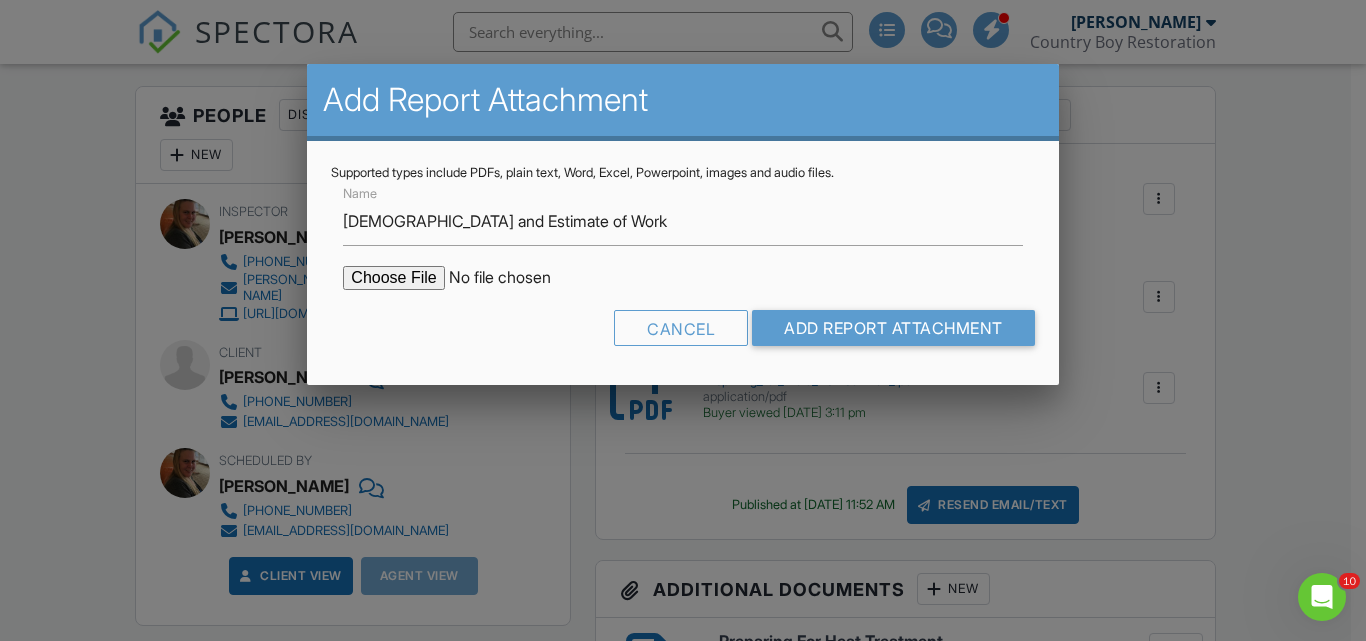 click at bounding box center [513, 278] 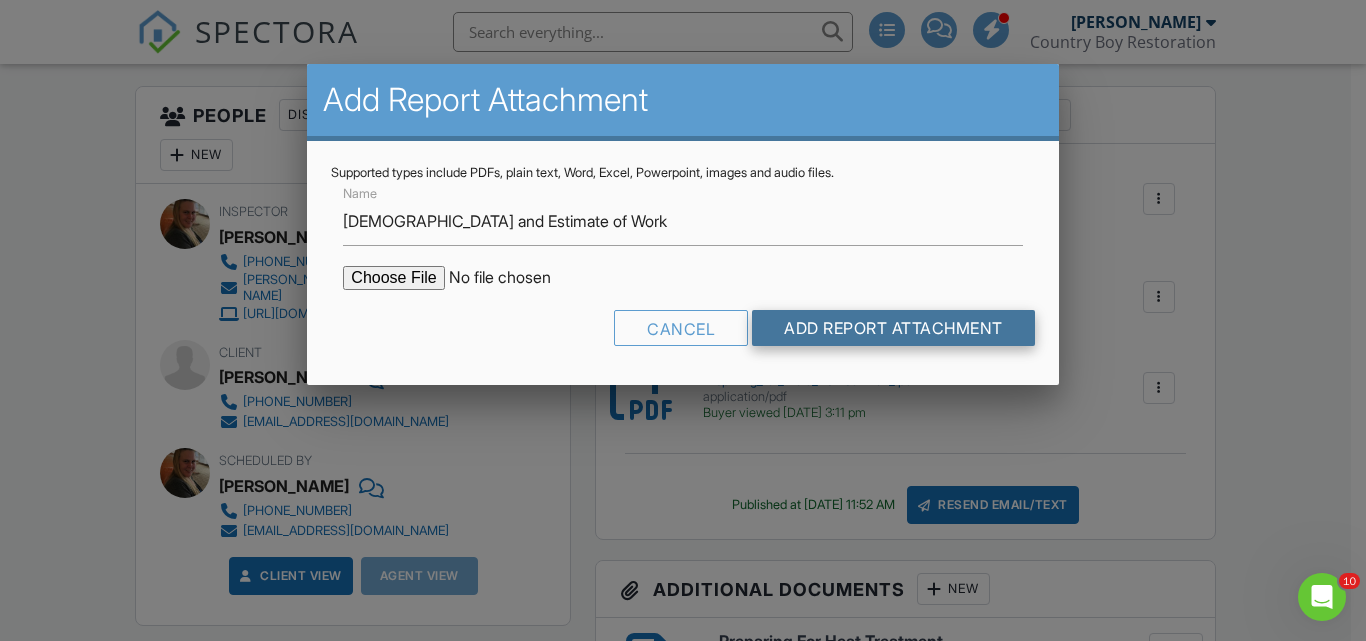 click on "Add Report Attachment" at bounding box center (893, 328) 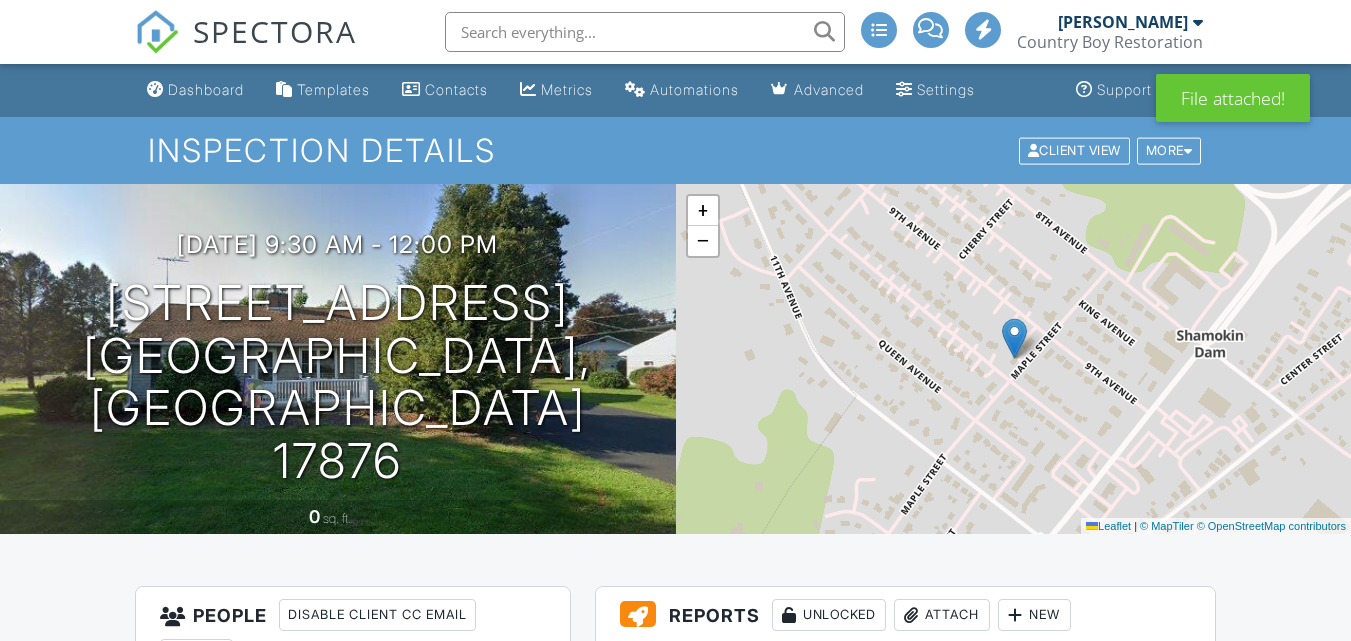 scroll, scrollTop: 500, scrollLeft: 0, axis: vertical 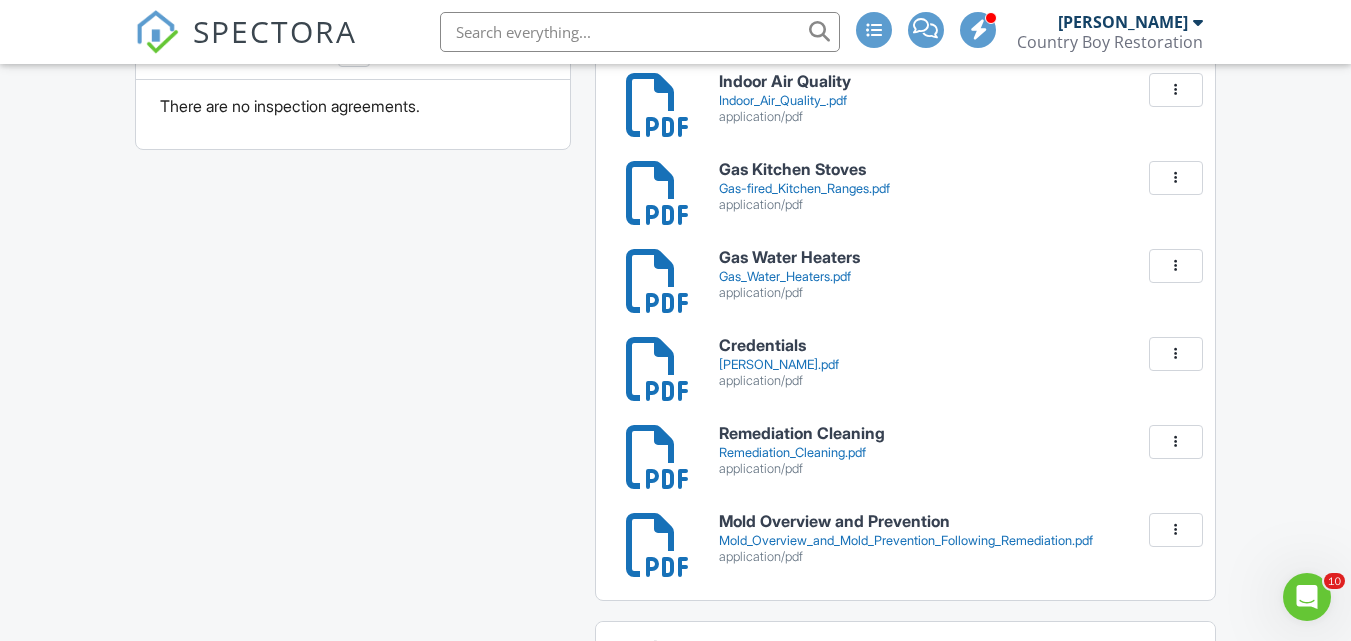 click at bounding box center (1176, 442) 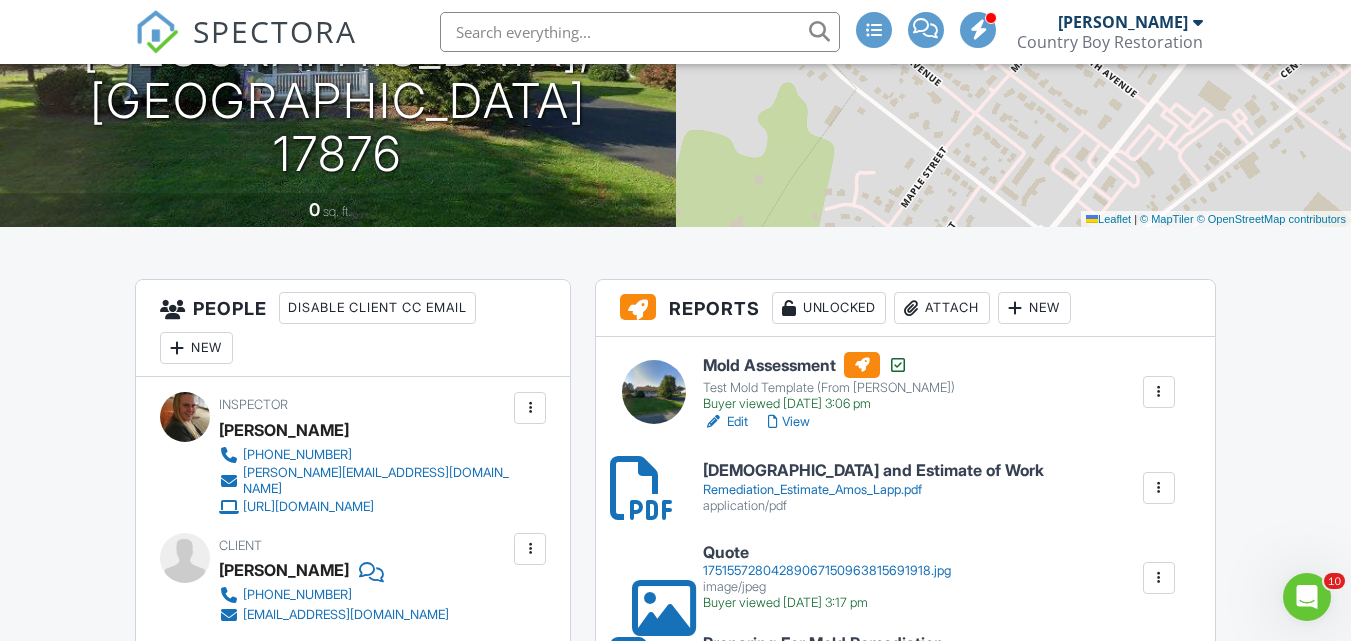 scroll, scrollTop: 300, scrollLeft: 0, axis: vertical 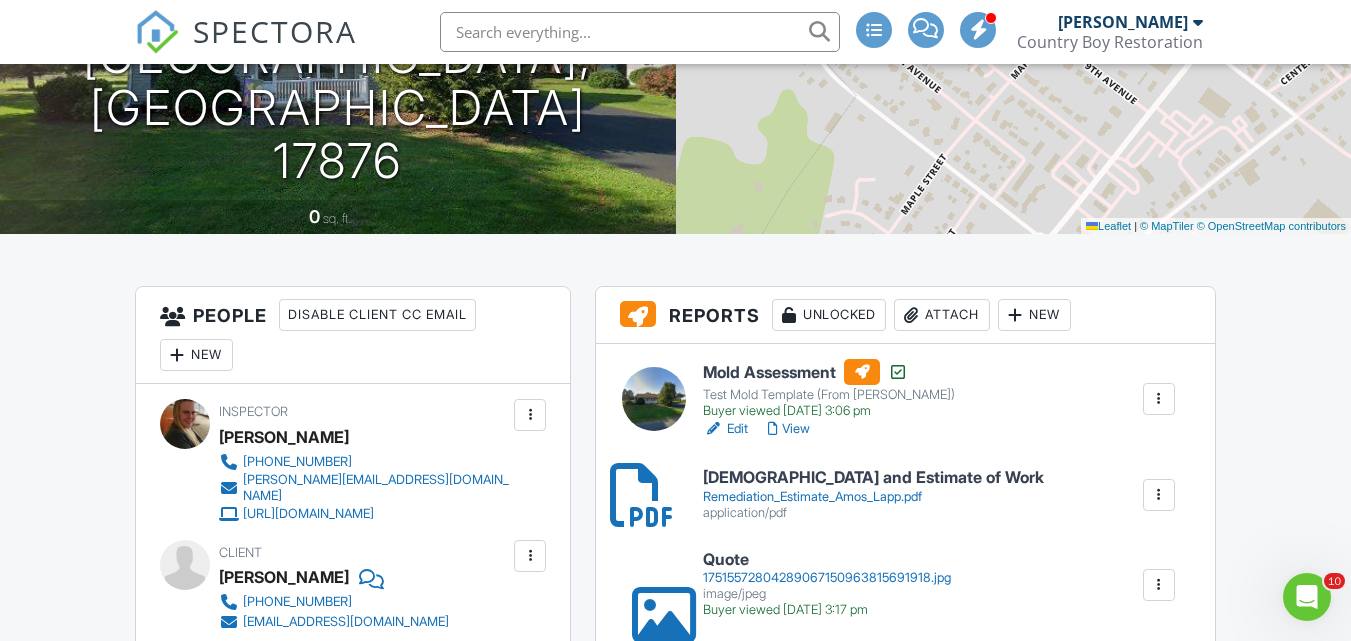click on "Dashboard
Templates
Contacts
Metrics
Automations
Advanced
Settings
Support Center
Inspection Details
Client View
More
Property Details
Reschedule
Reorder / Copy
Share
Cancel
[GEOGRAPHIC_DATA]
Print Order
Convert to V9
View Change Log
[DATE]  9:30 am
- 12:00 pm
[STREET_ADDRESS]
[GEOGRAPHIC_DATA], [GEOGRAPHIC_DATA] 17876
0
sq. ft.
+ −  Leaflet   |   © MapTiler   © OpenStreetMap contributors
All emails and texts are disabled for this inspection!
All emails and texts have been disabled for this inspection. This may have happened due to someone manually disabling them or this inspection being unconfirmed when it was scheduled. To re-enable emails and texts for this inspection, click the button below.
Turn on emails and texts" at bounding box center [675, 1960] 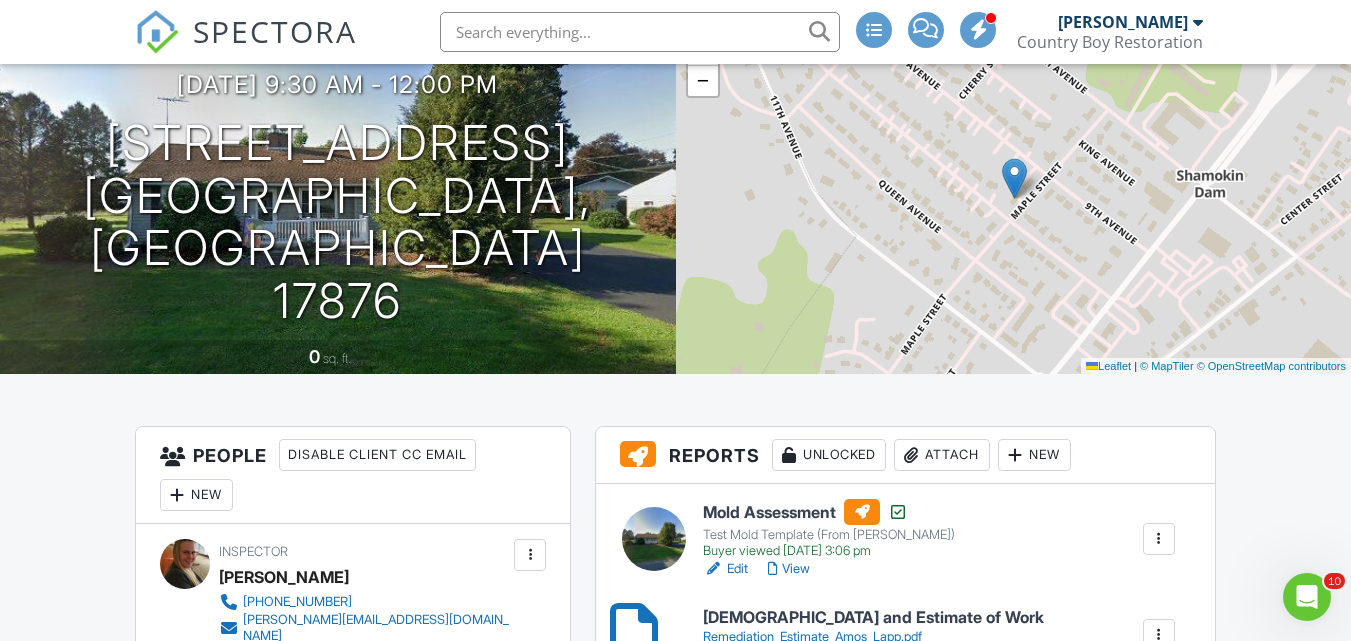 scroll, scrollTop: 0, scrollLeft: 0, axis: both 